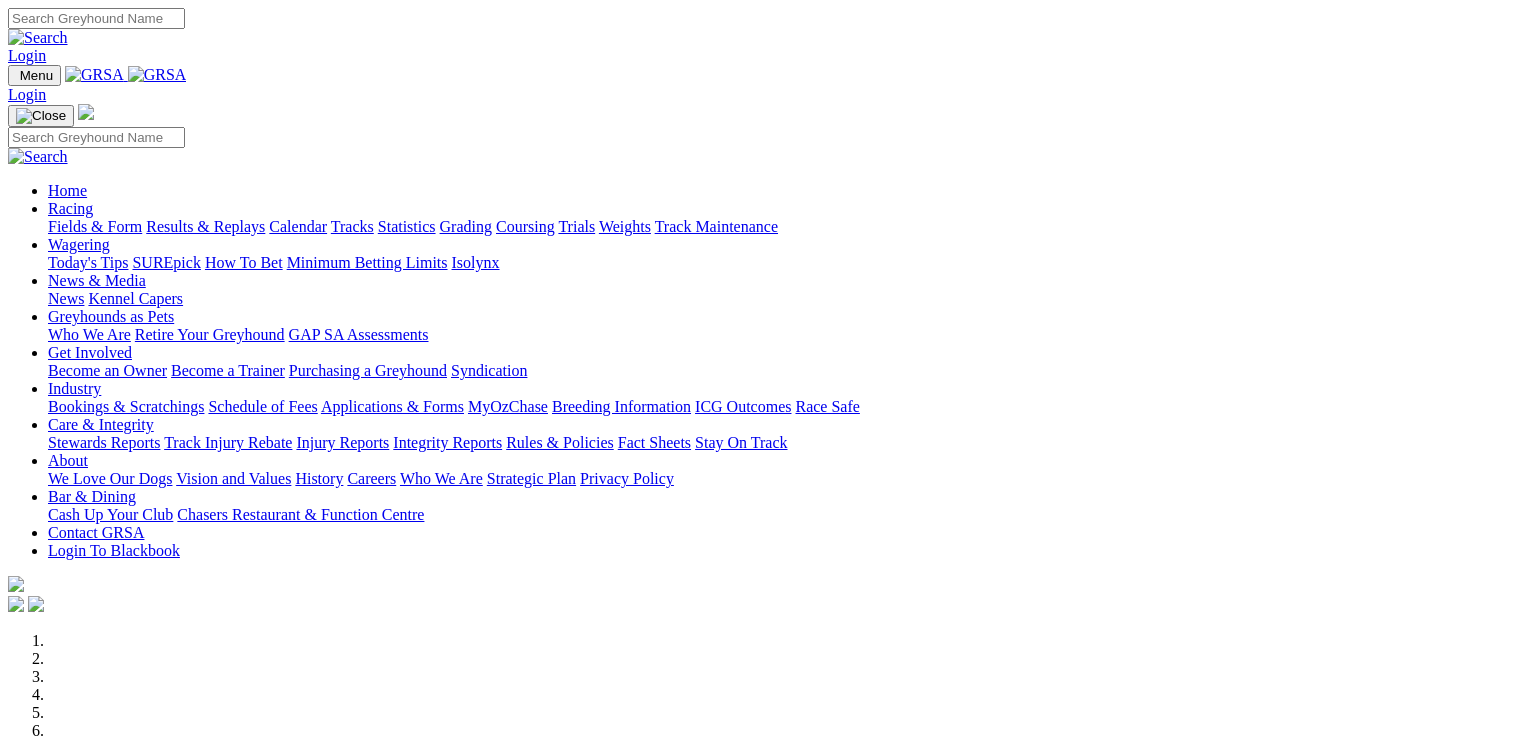 scroll, scrollTop: 0, scrollLeft: 0, axis: both 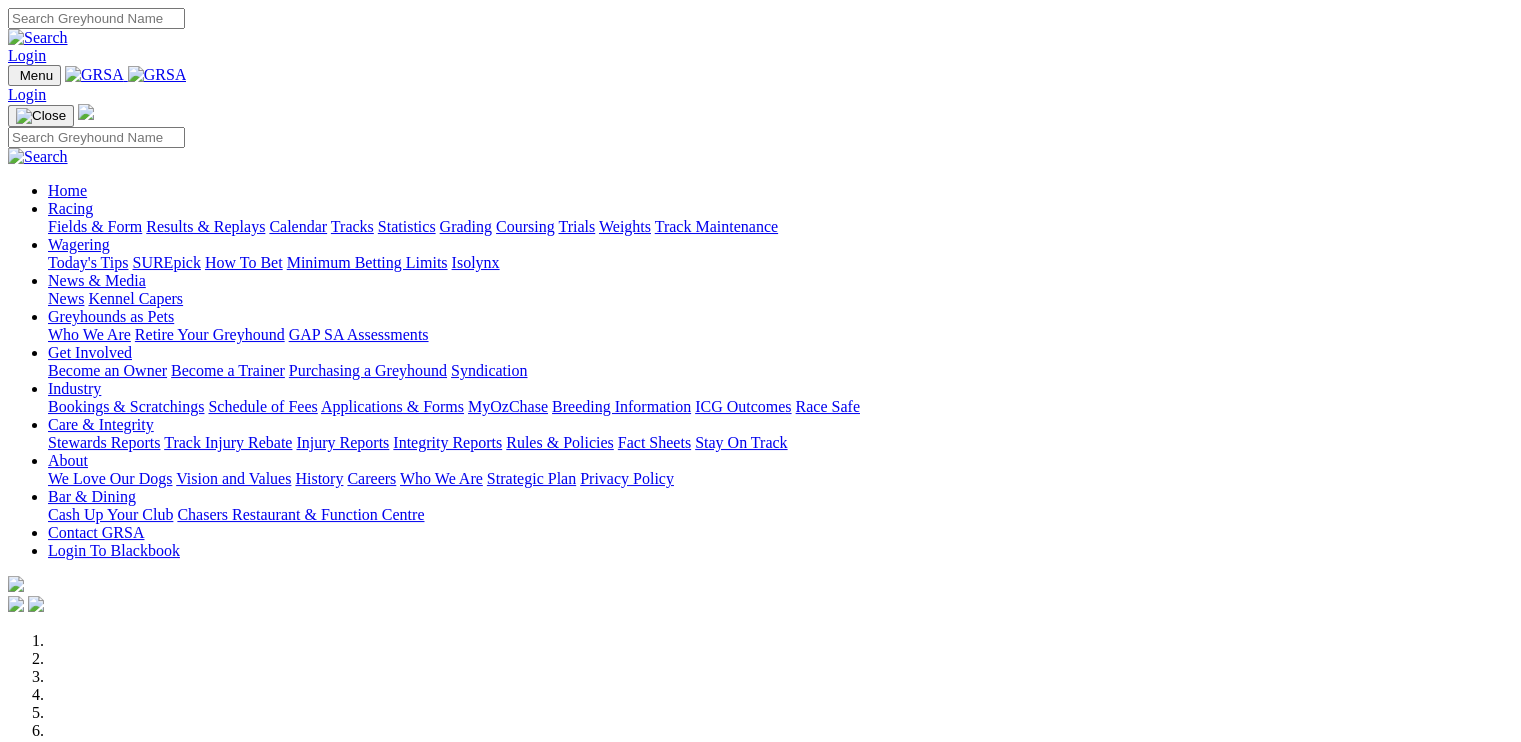 click on "Fields & Form" at bounding box center [95, 226] 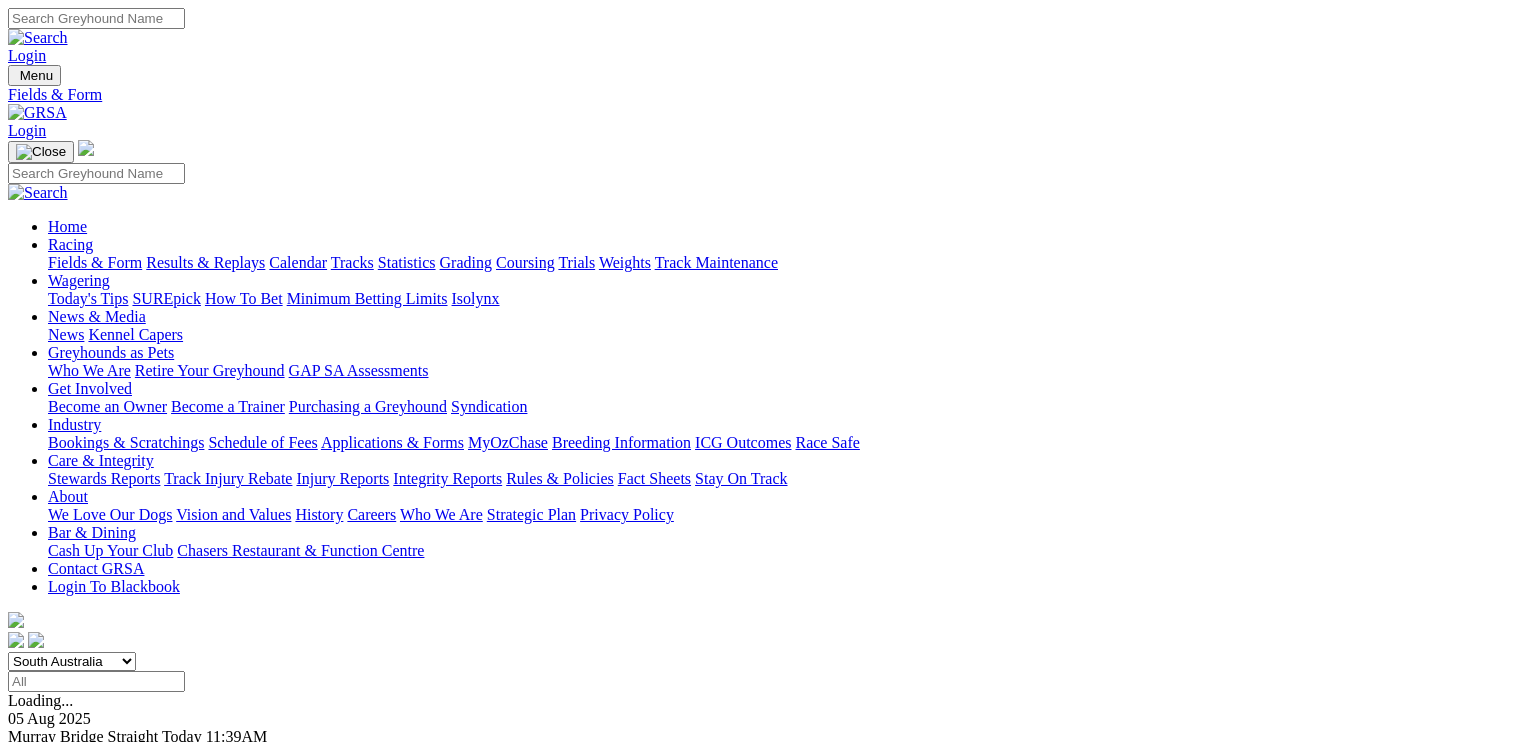 scroll, scrollTop: 0, scrollLeft: 0, axis: both 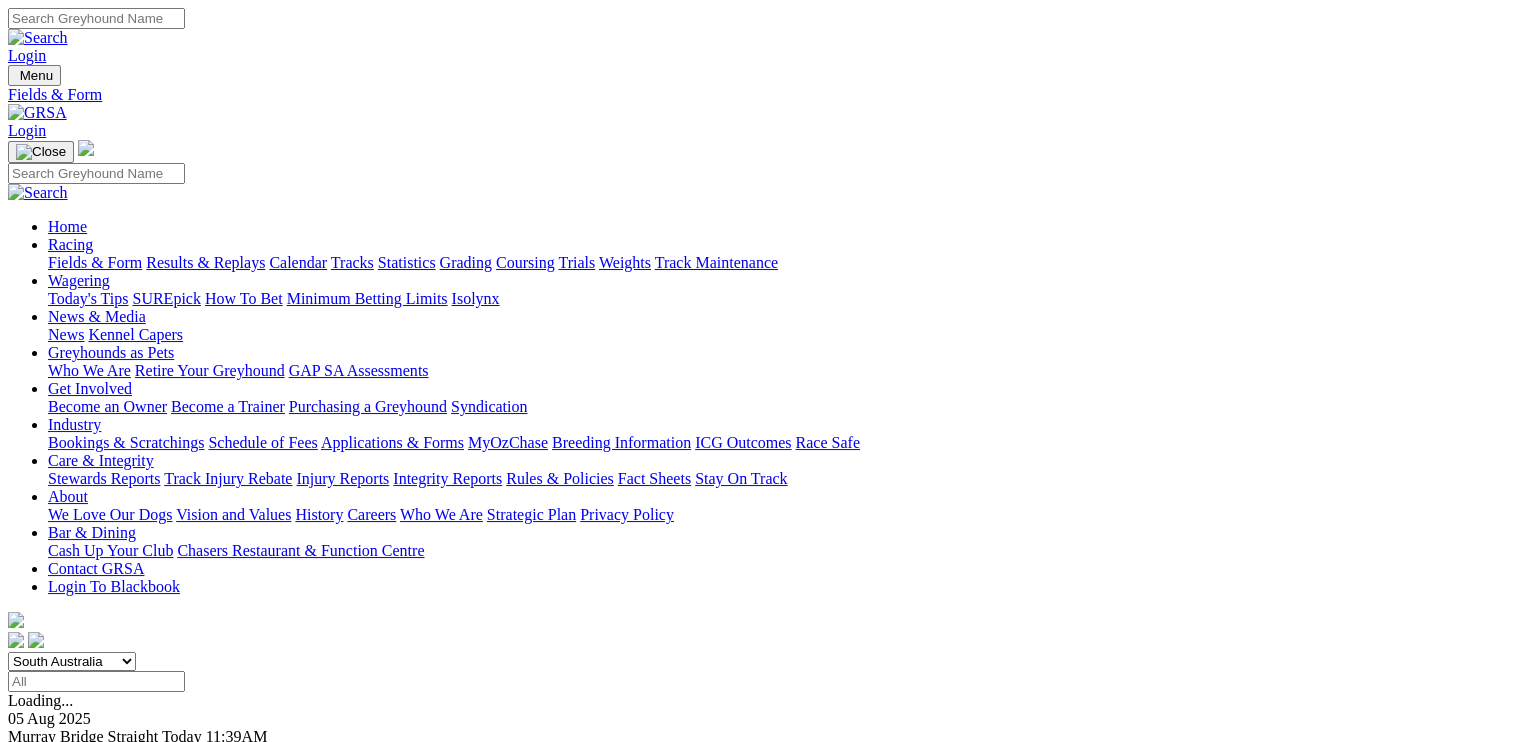 click on "F" at bounding box center [39, 754] 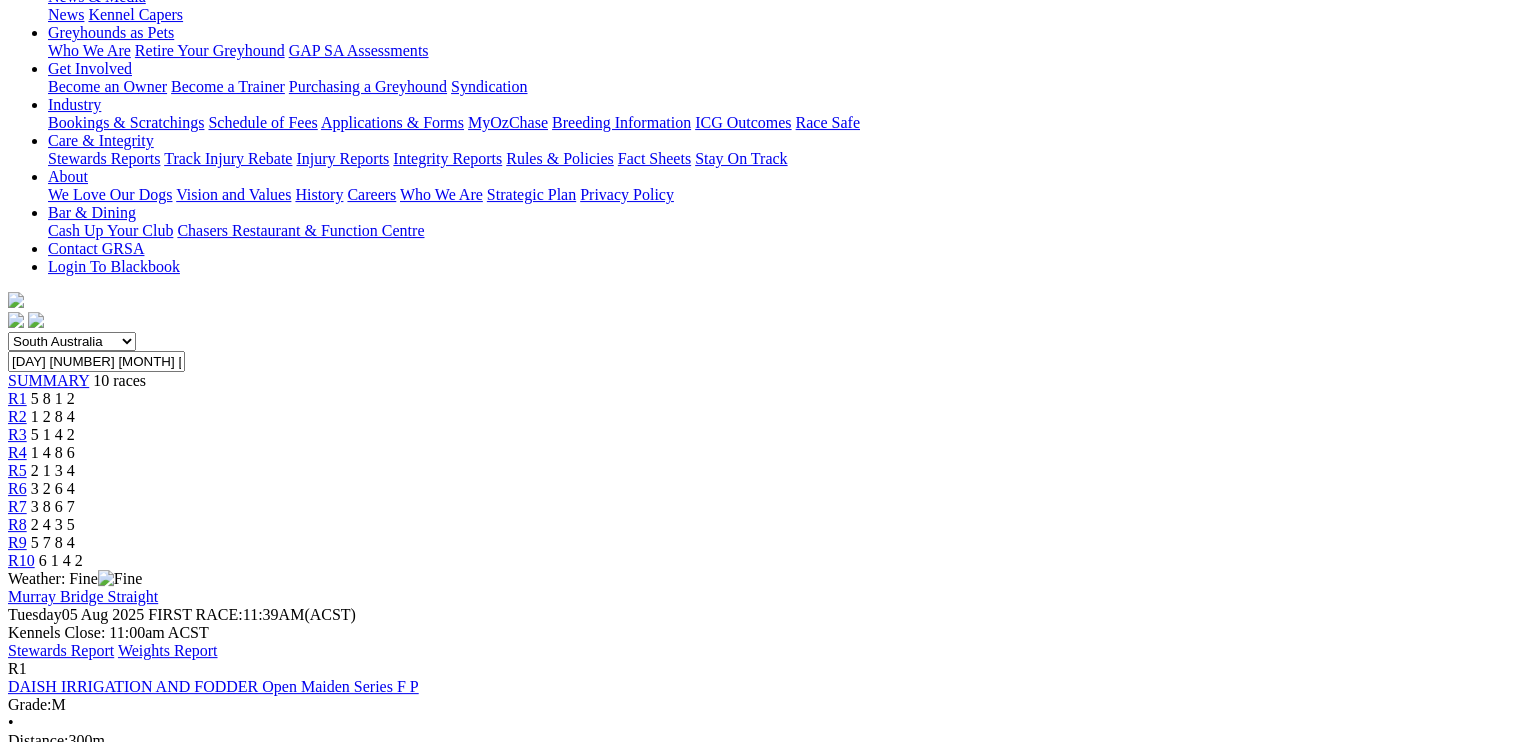 scroll, scrollTop: 275, scrollLeft: 0, axis: vertical 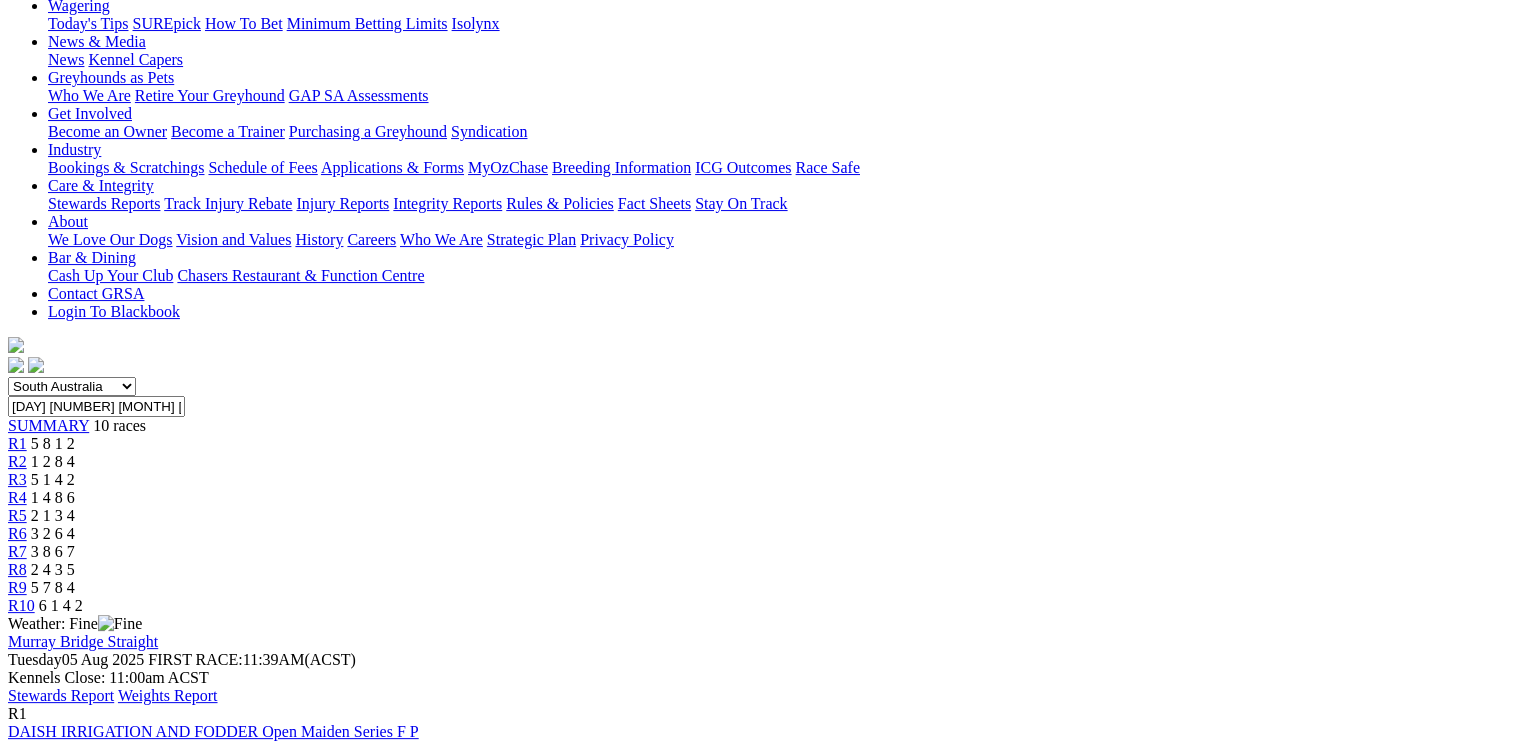 click on "Stewards Report" at bounding box center [61, 695] 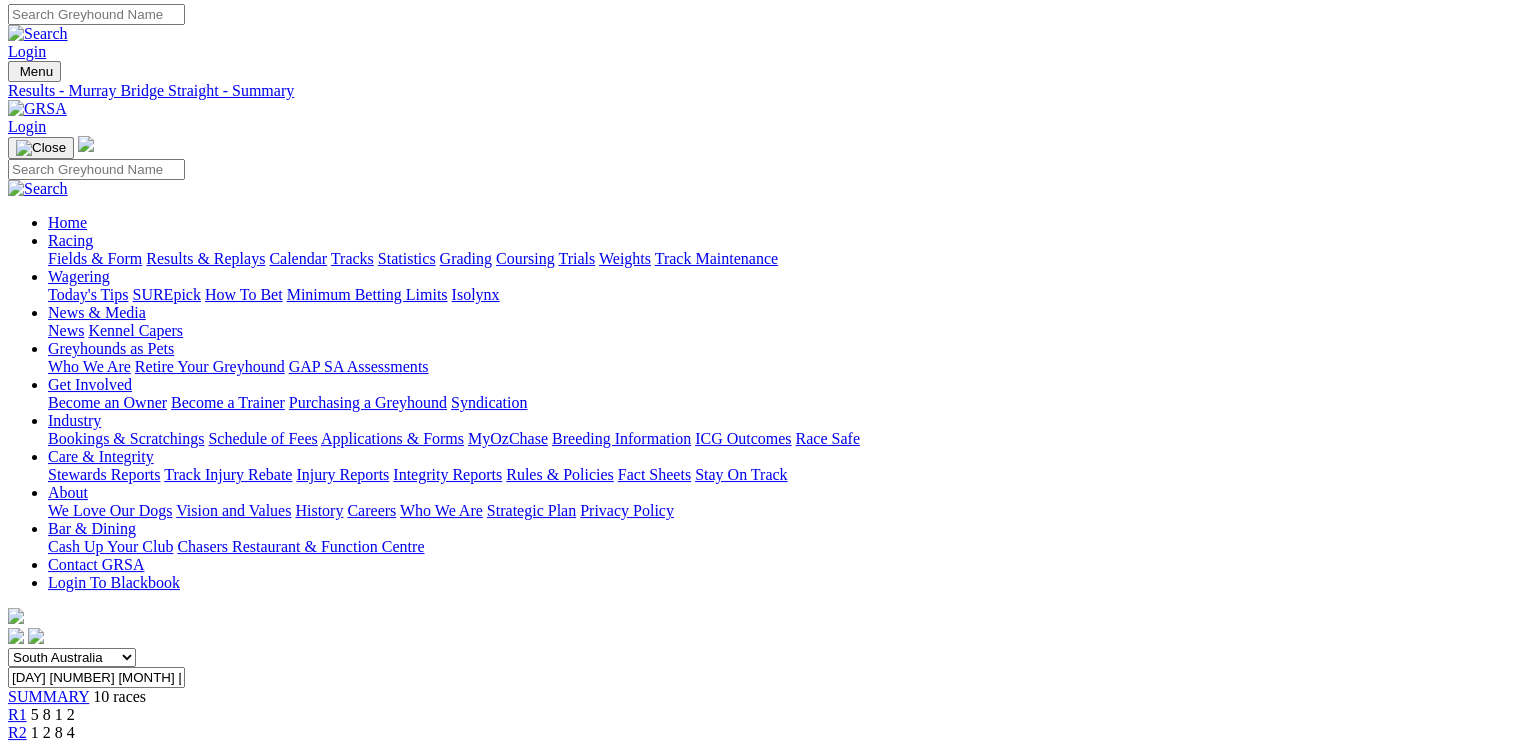 scroll, scrollTop: 0, scrollLeft: 0, axis: both 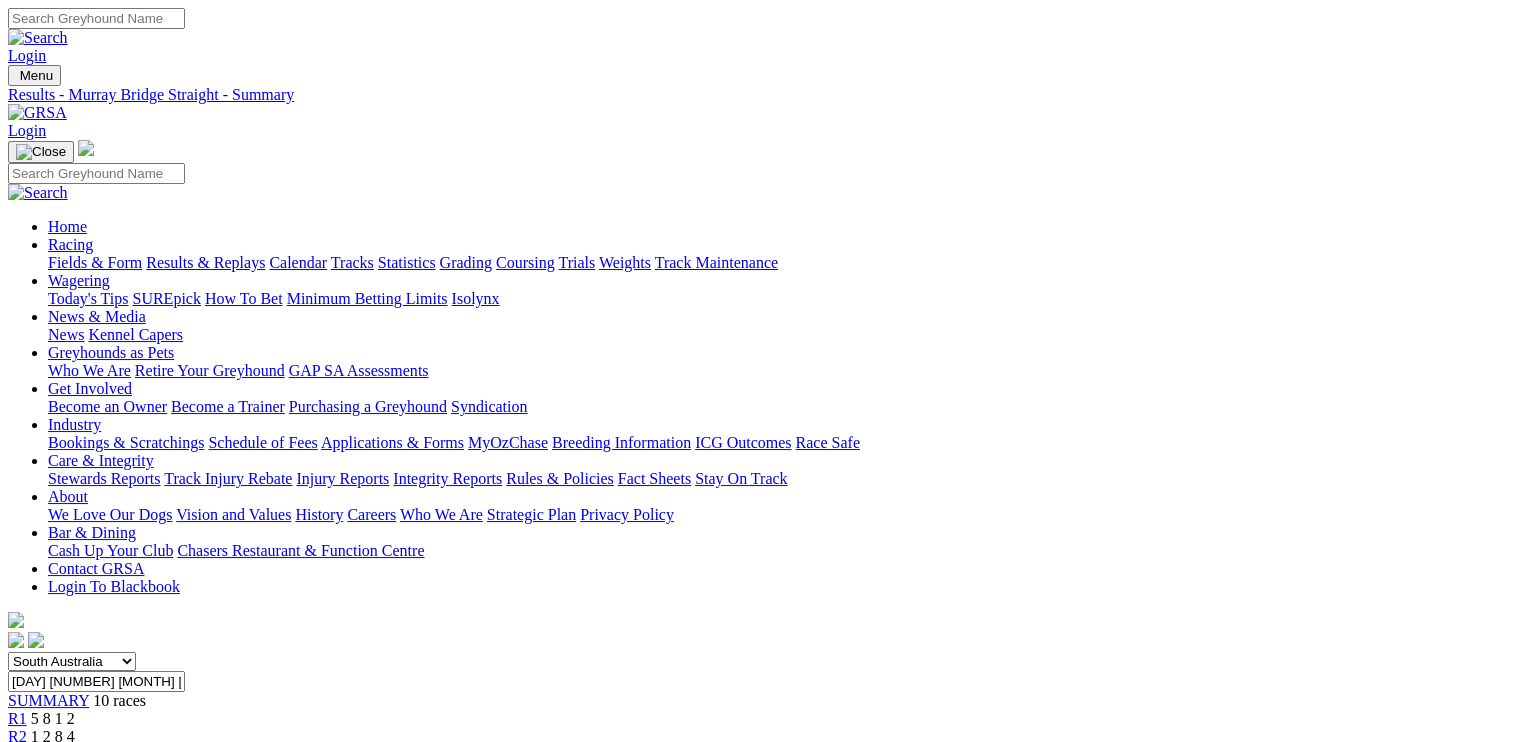 click on "Fields & Form" at bounding box center (95, 262) 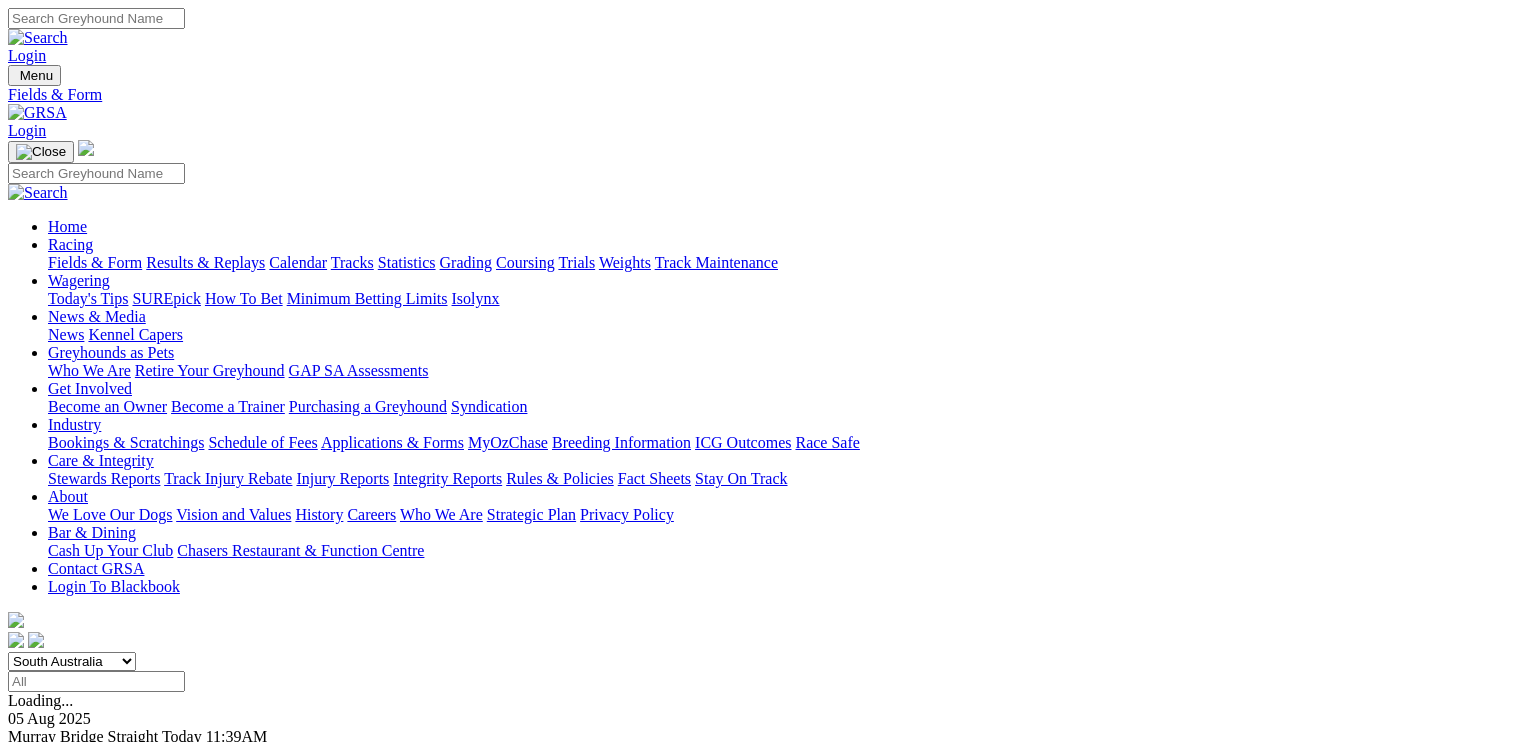 scroll, scrollTop: 0, scrollLeft: 0, axis: both 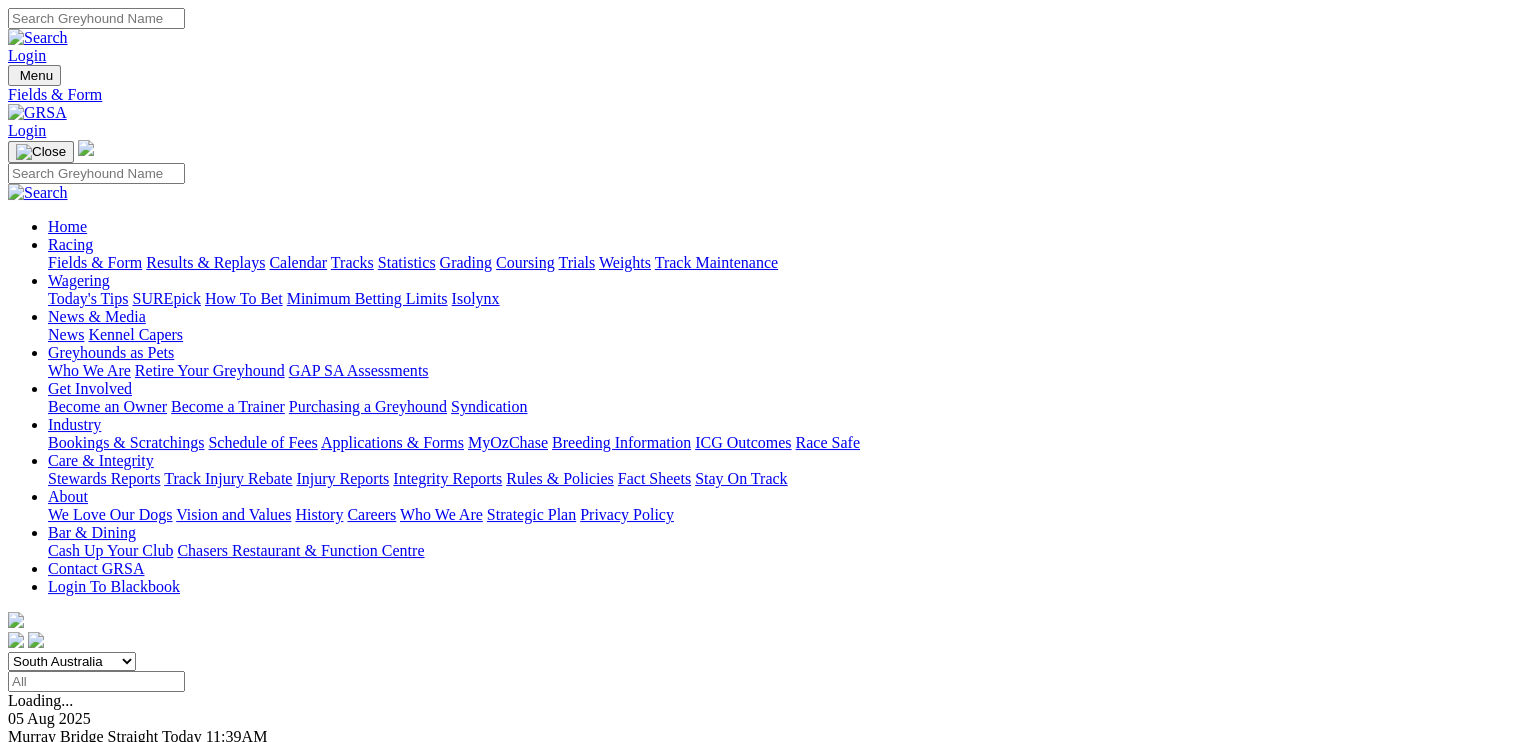 click on "F" at bounding box center [39, 790] 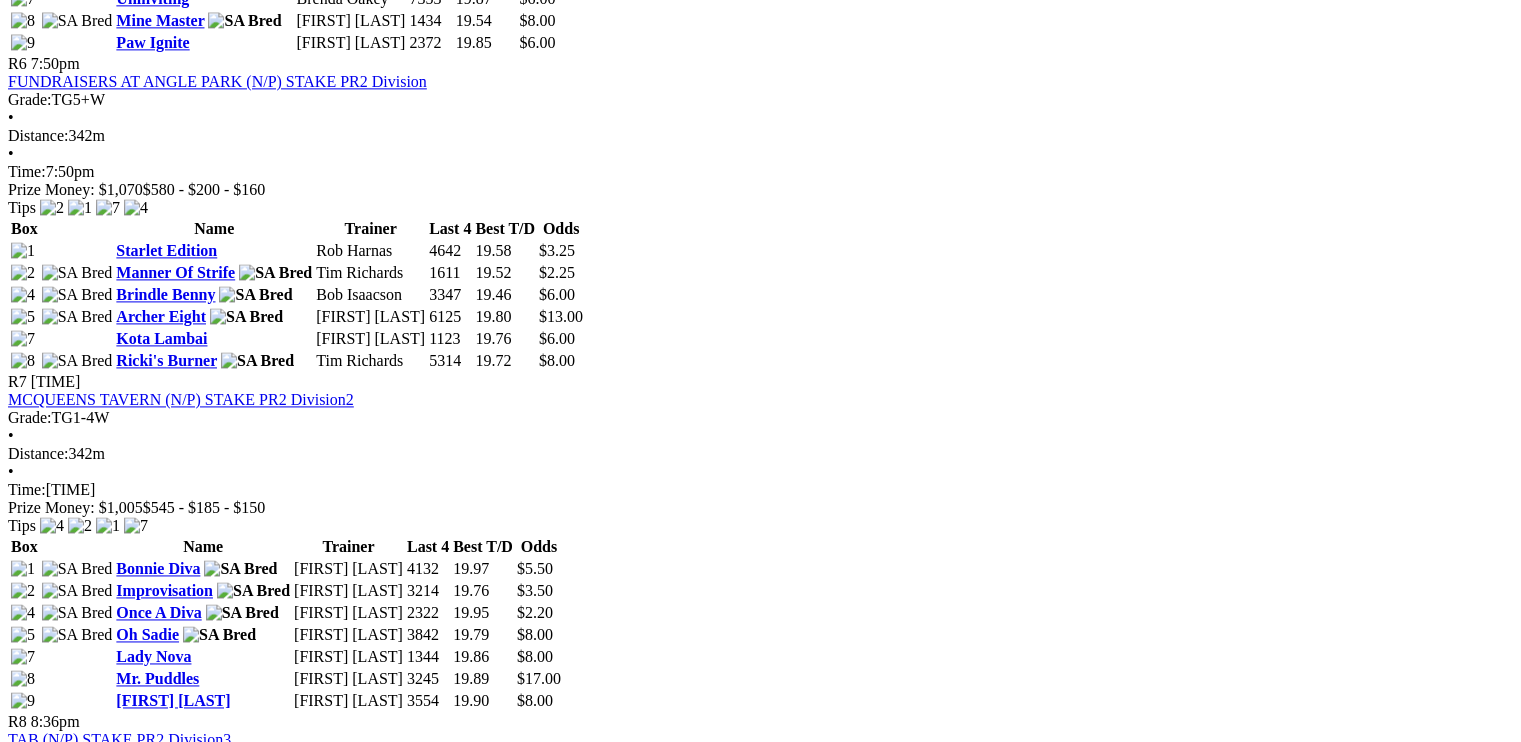 scroll, scrollTop: 2750, scrollLeft: 0, axis: vertical 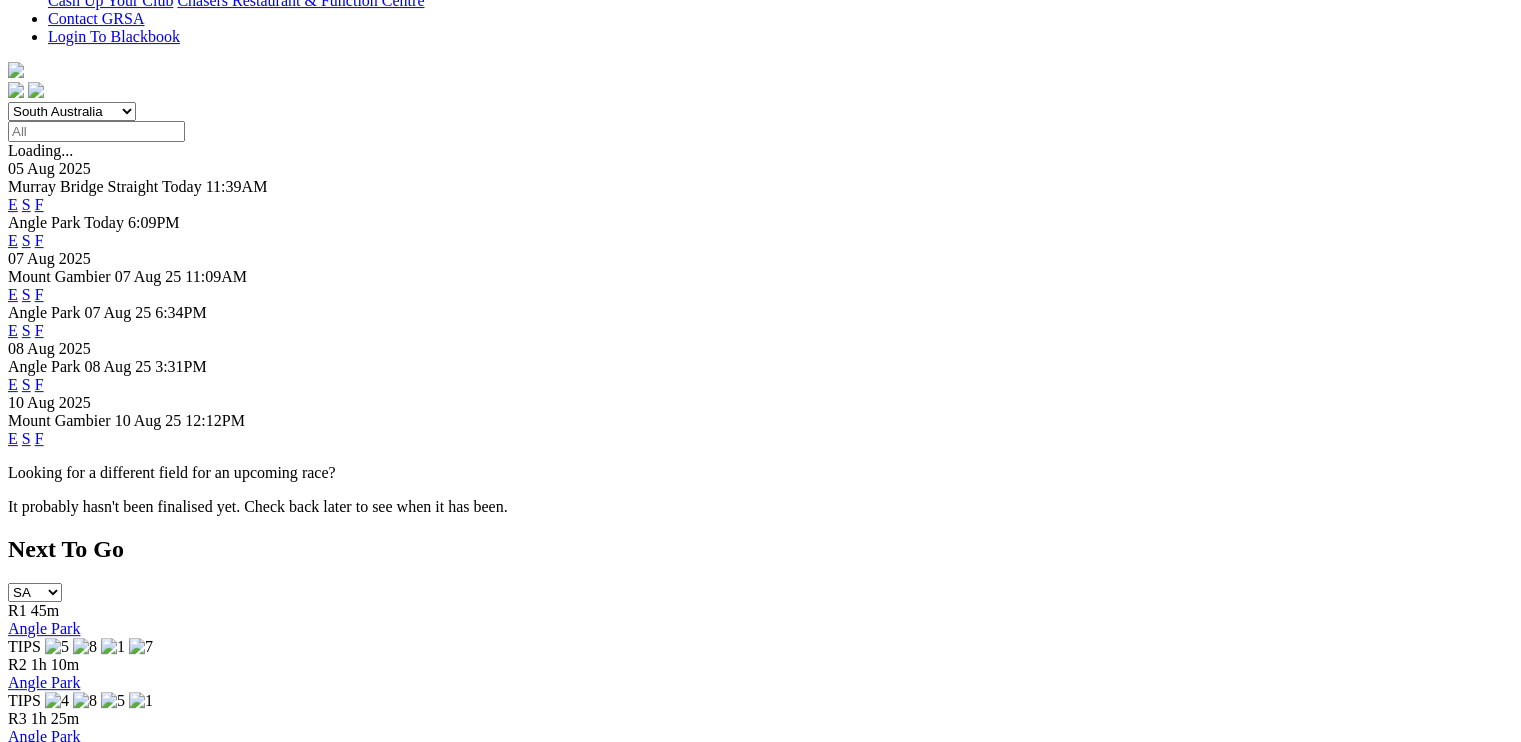 click on "F" at bounding box center (39, 384) 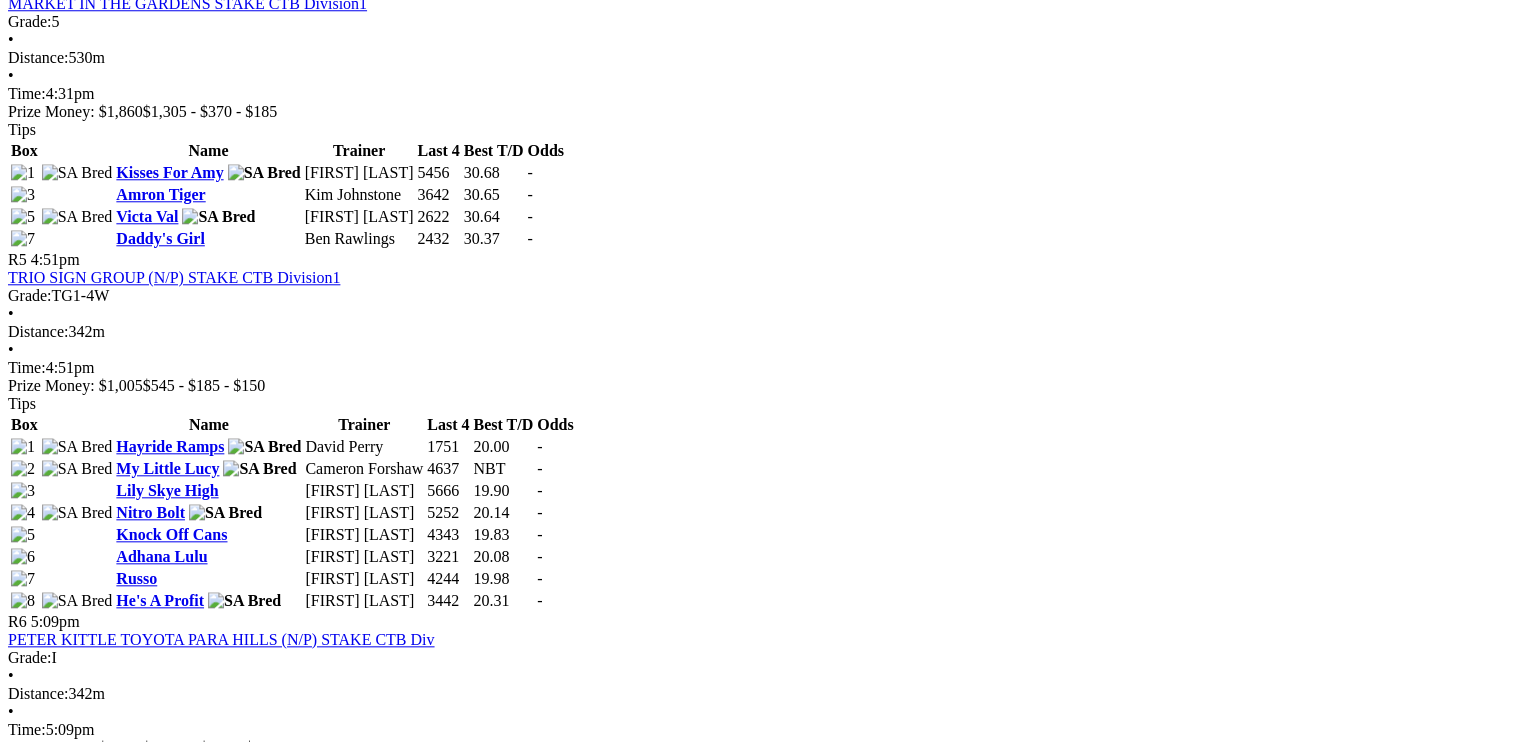 scroll, scrollTop: 1950, scrollLeft: 0, axis: vertical 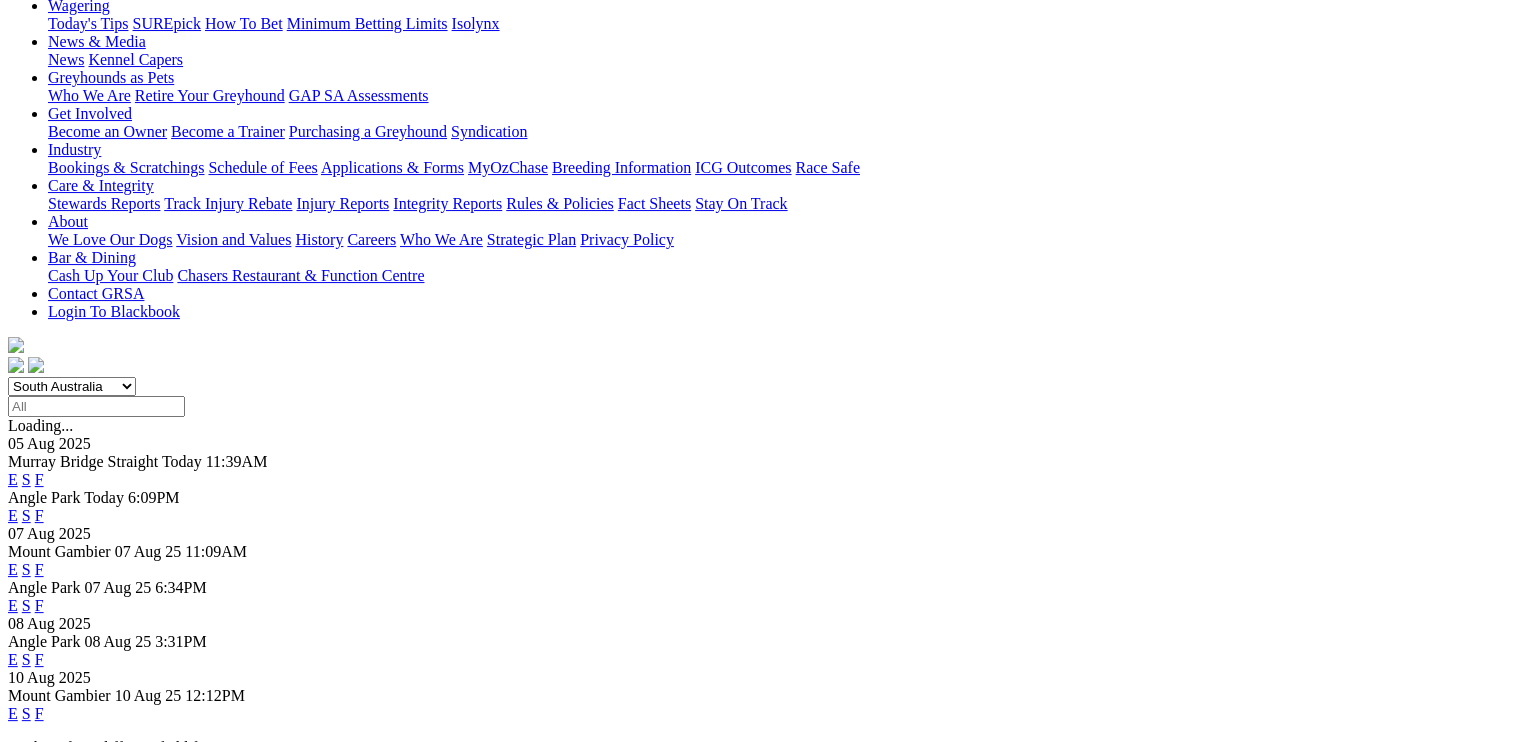 click on "F" at bounding box center (39, 713) 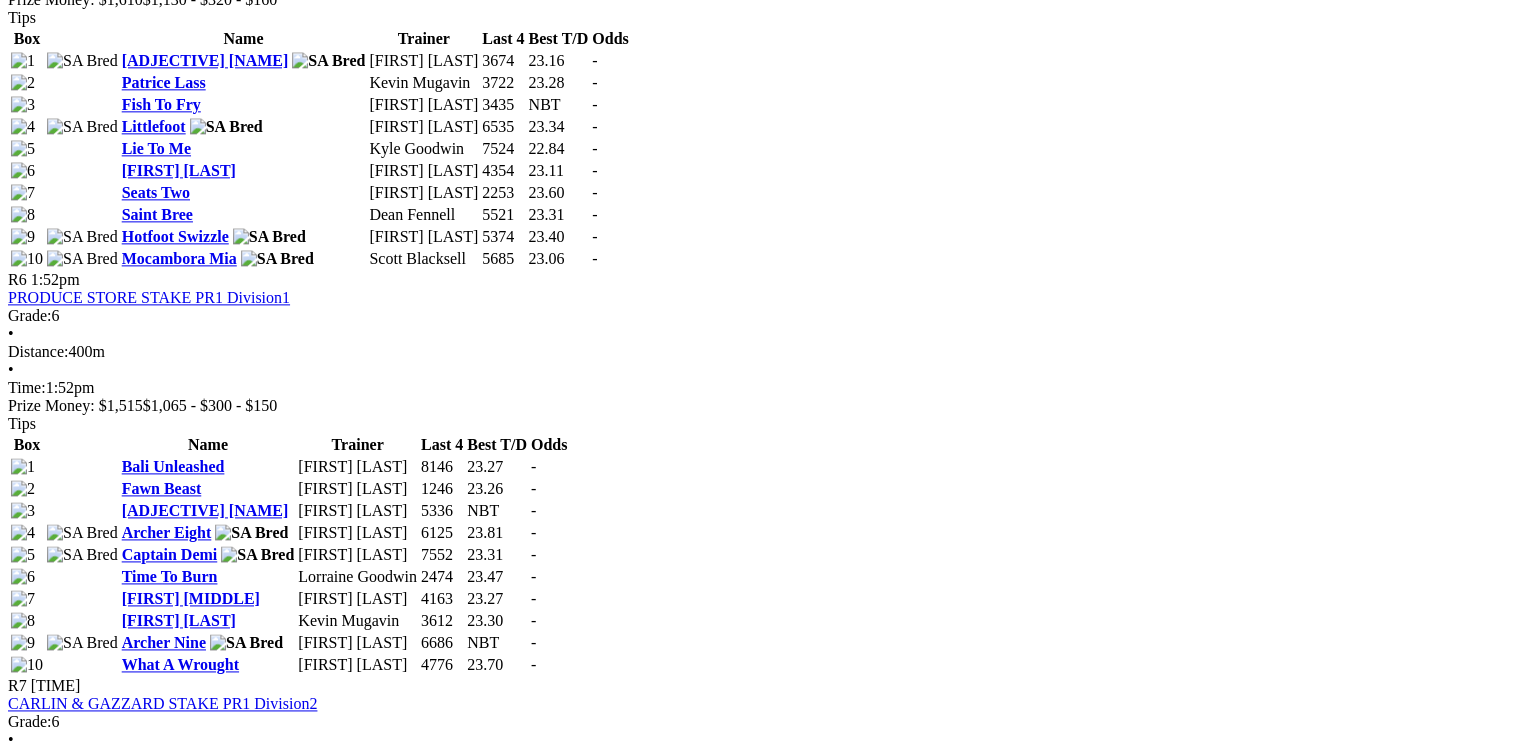 scroll, scrollTop: 2524, scrollLeft: 0, axis: vertical 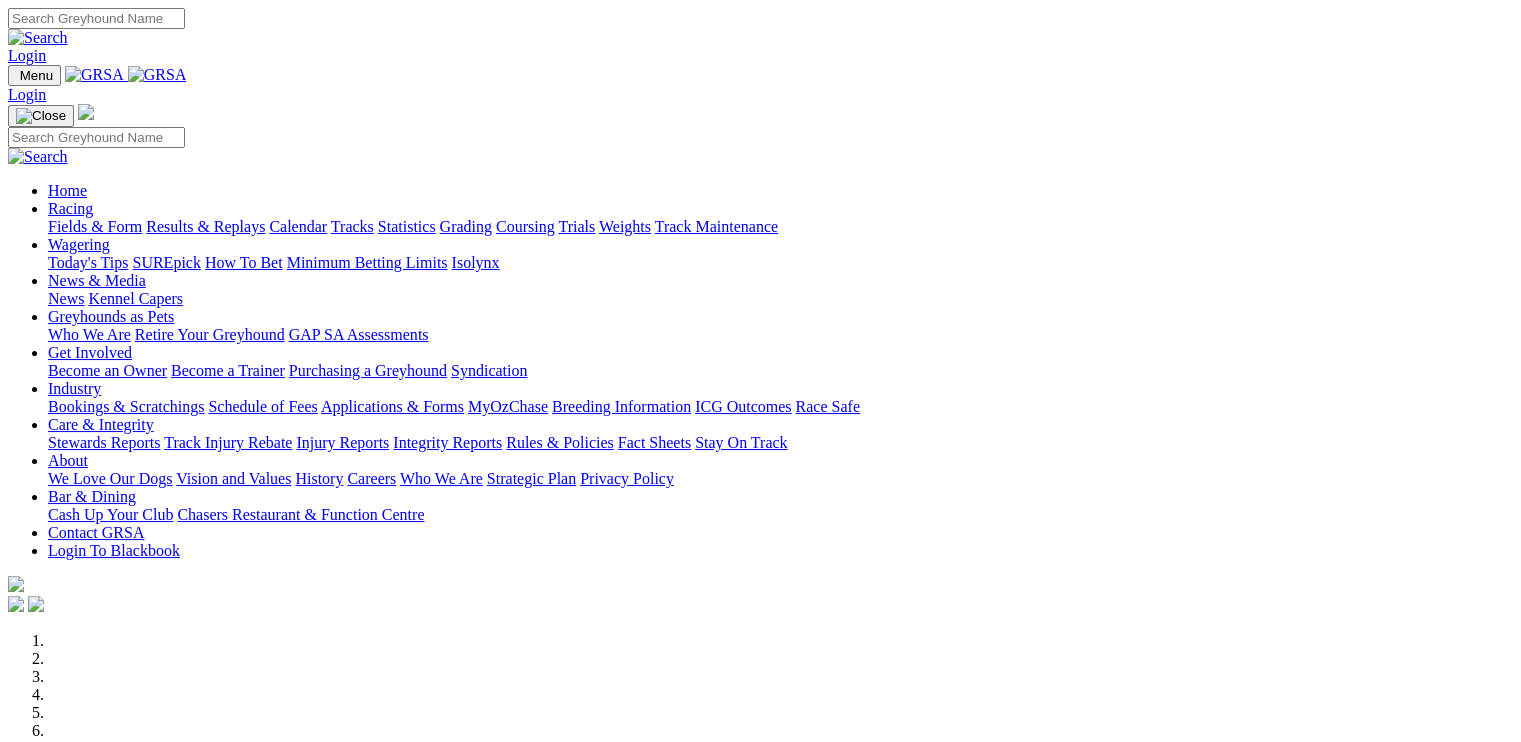 click on "Racing" at bounding box center (70, 208) 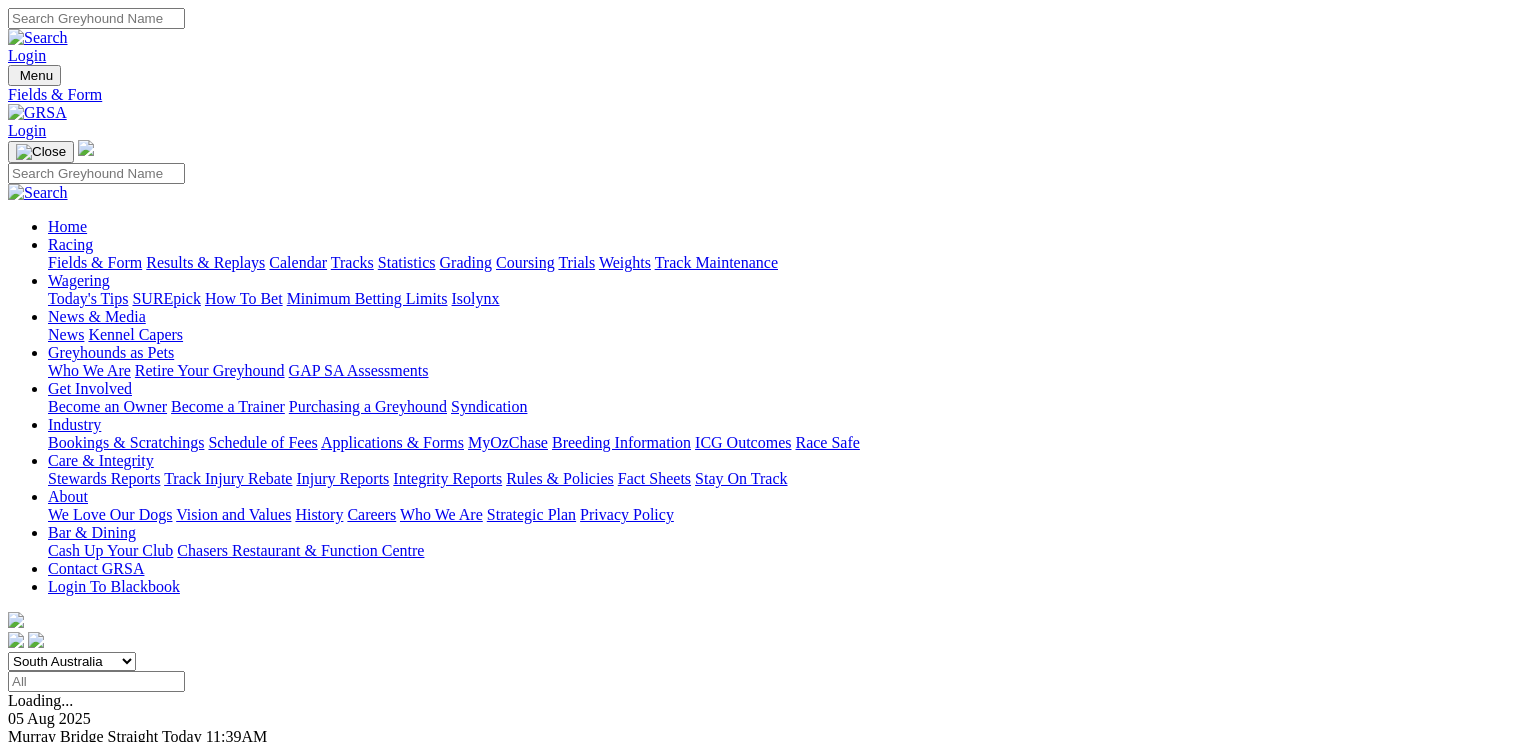 scroll, scrollTop: 264, scrollLeft: 0, axis: vertical 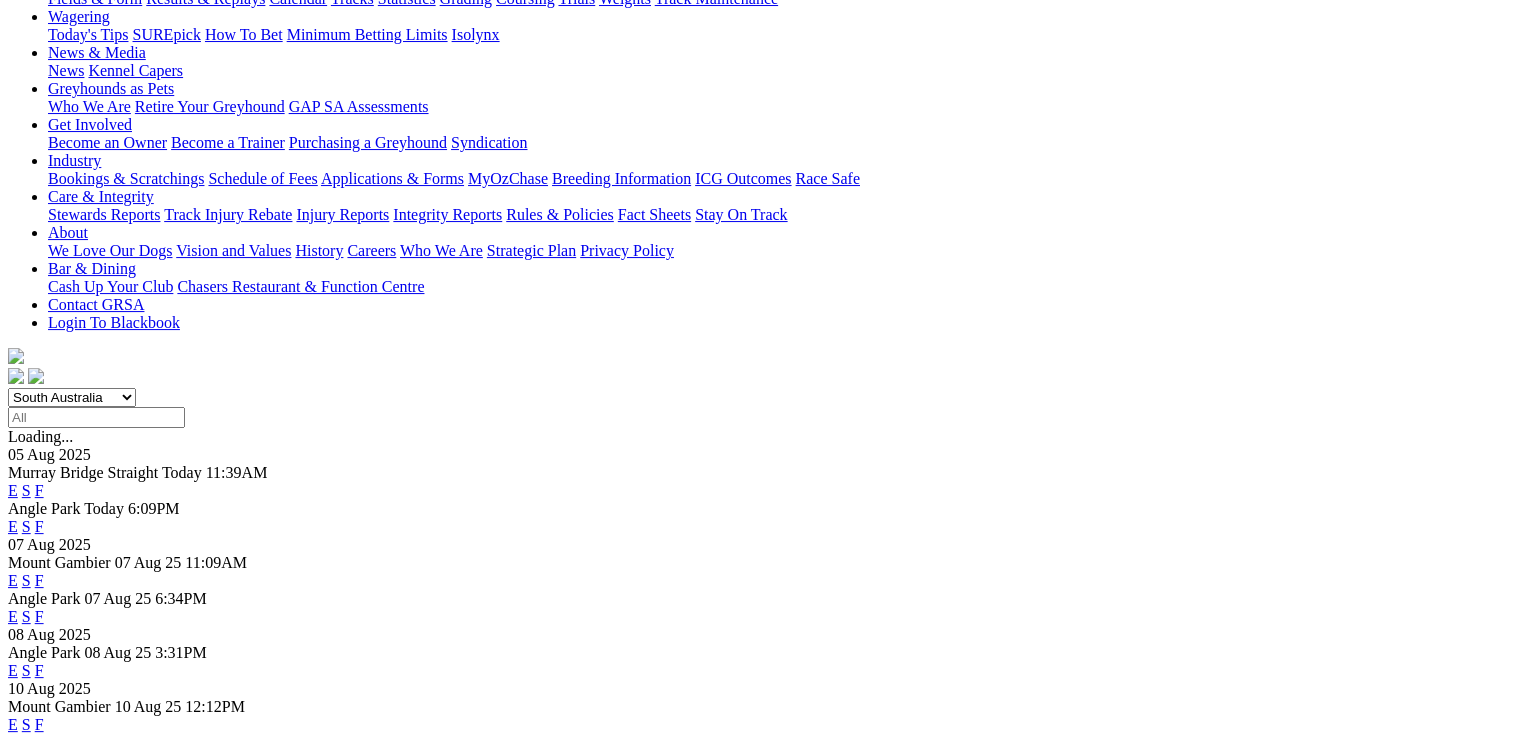 click on "F" at bounding box center [39, 670] 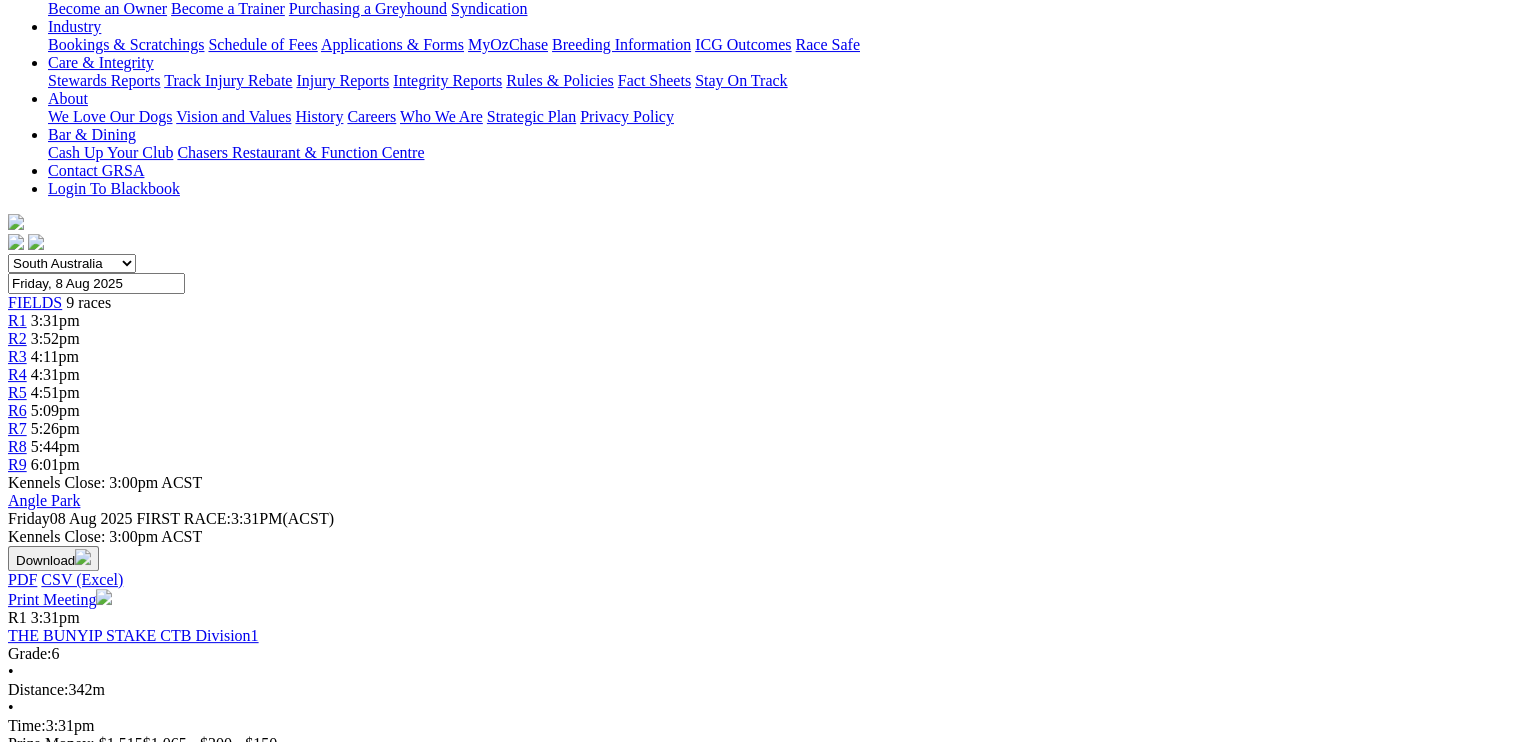 scroll, scrollTop: 0, scrollLeft: 0, axis: both 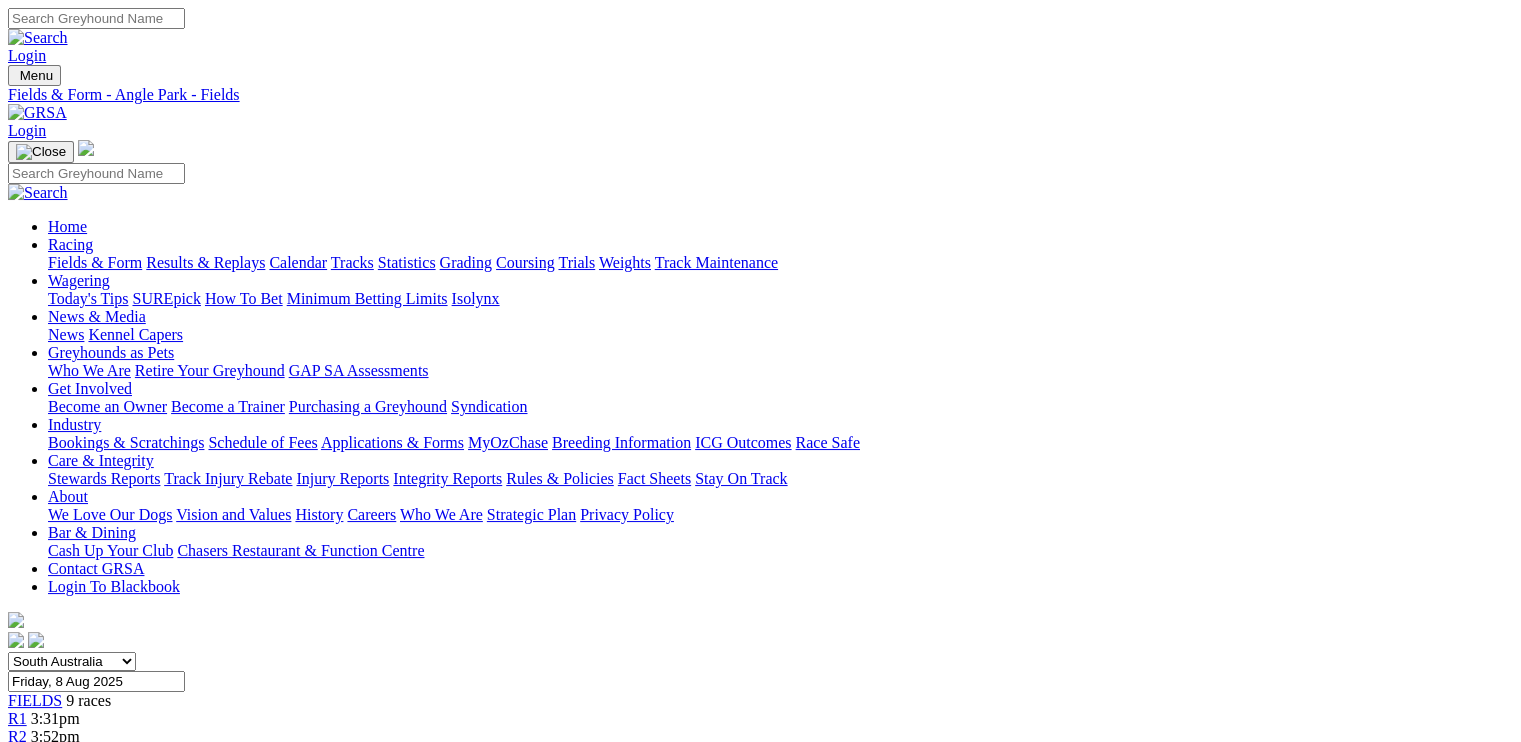 click at bounding box center (96, 18) 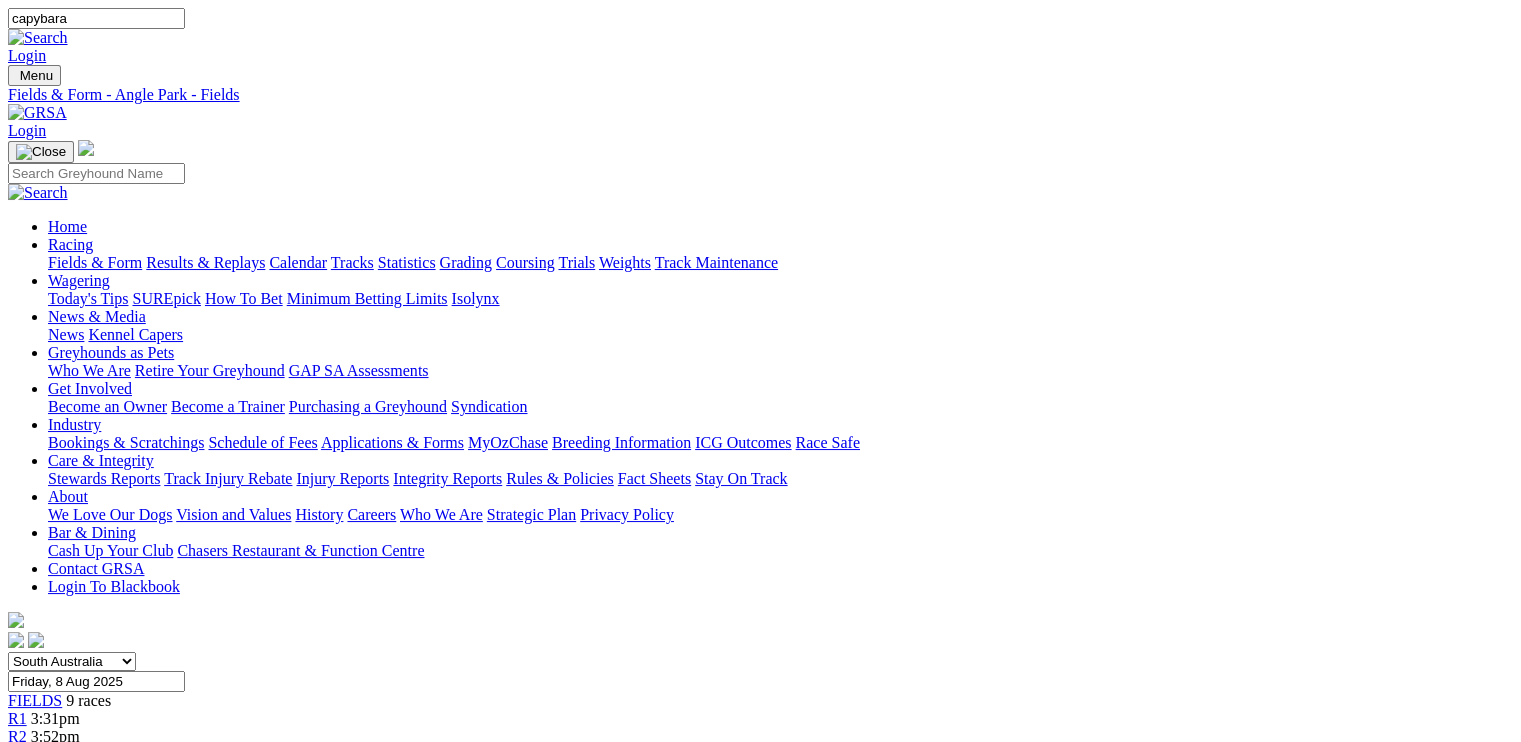 type on "capybara" 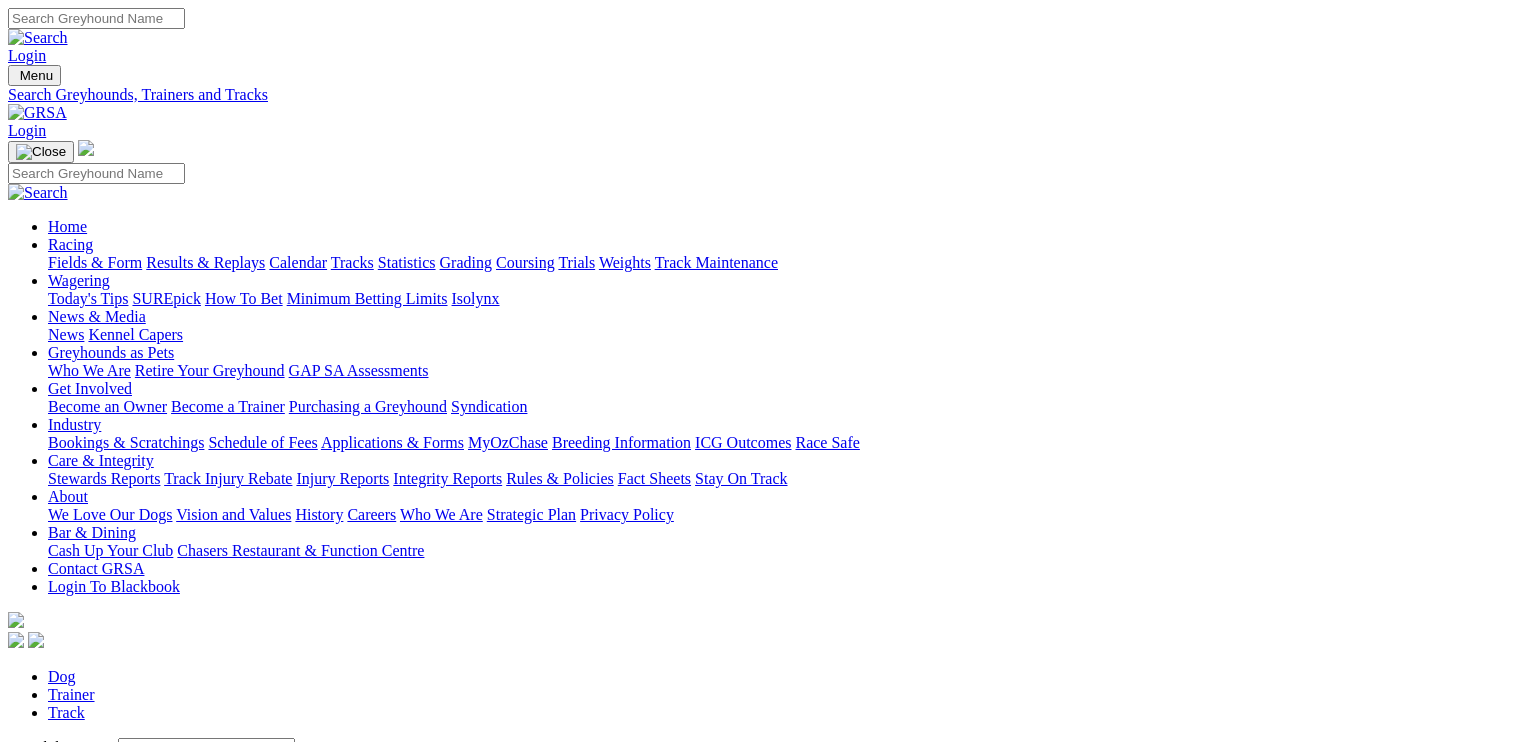scroll, scrollTop: 0, scrollLeft: 0, axis: both 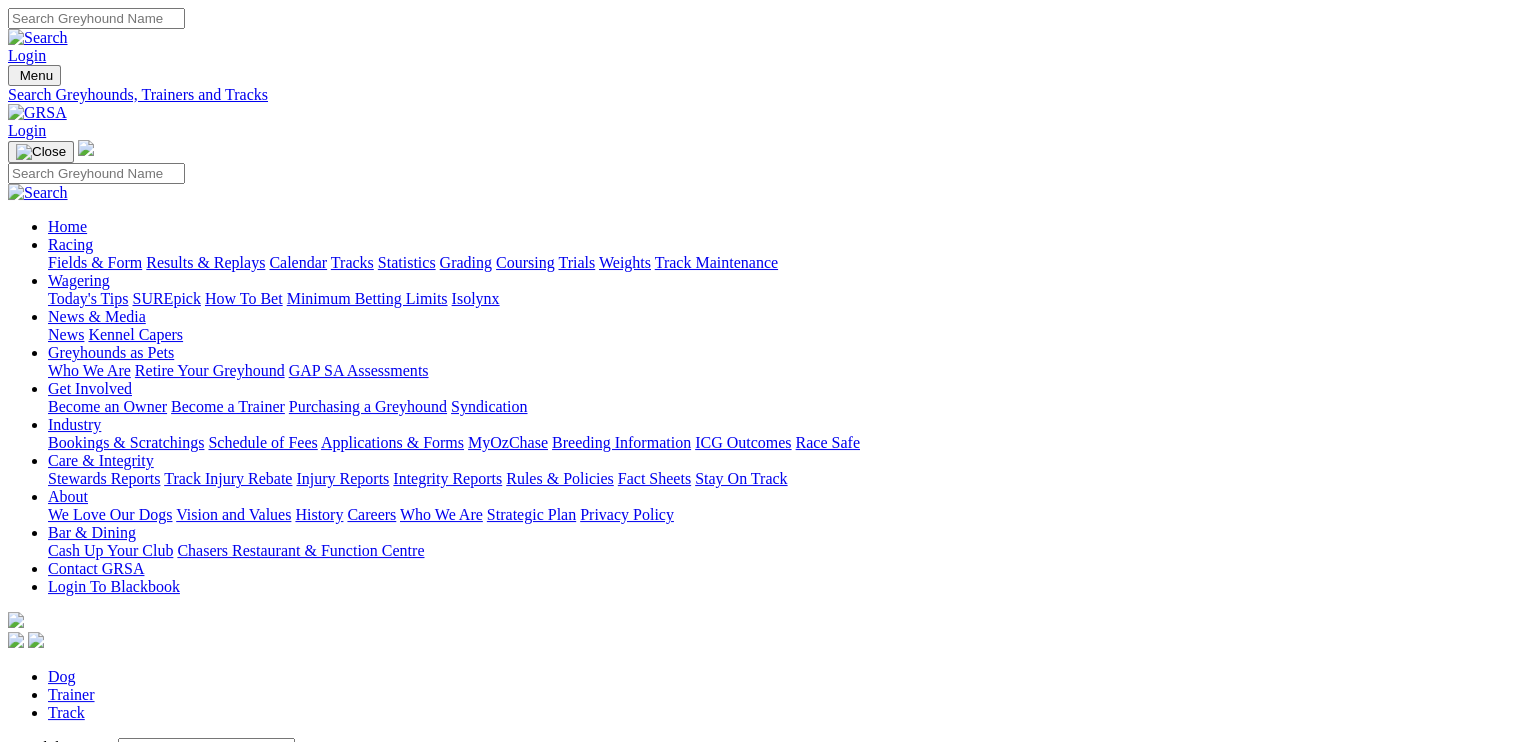 click on "Capybara" at bounding box center (38, 849) 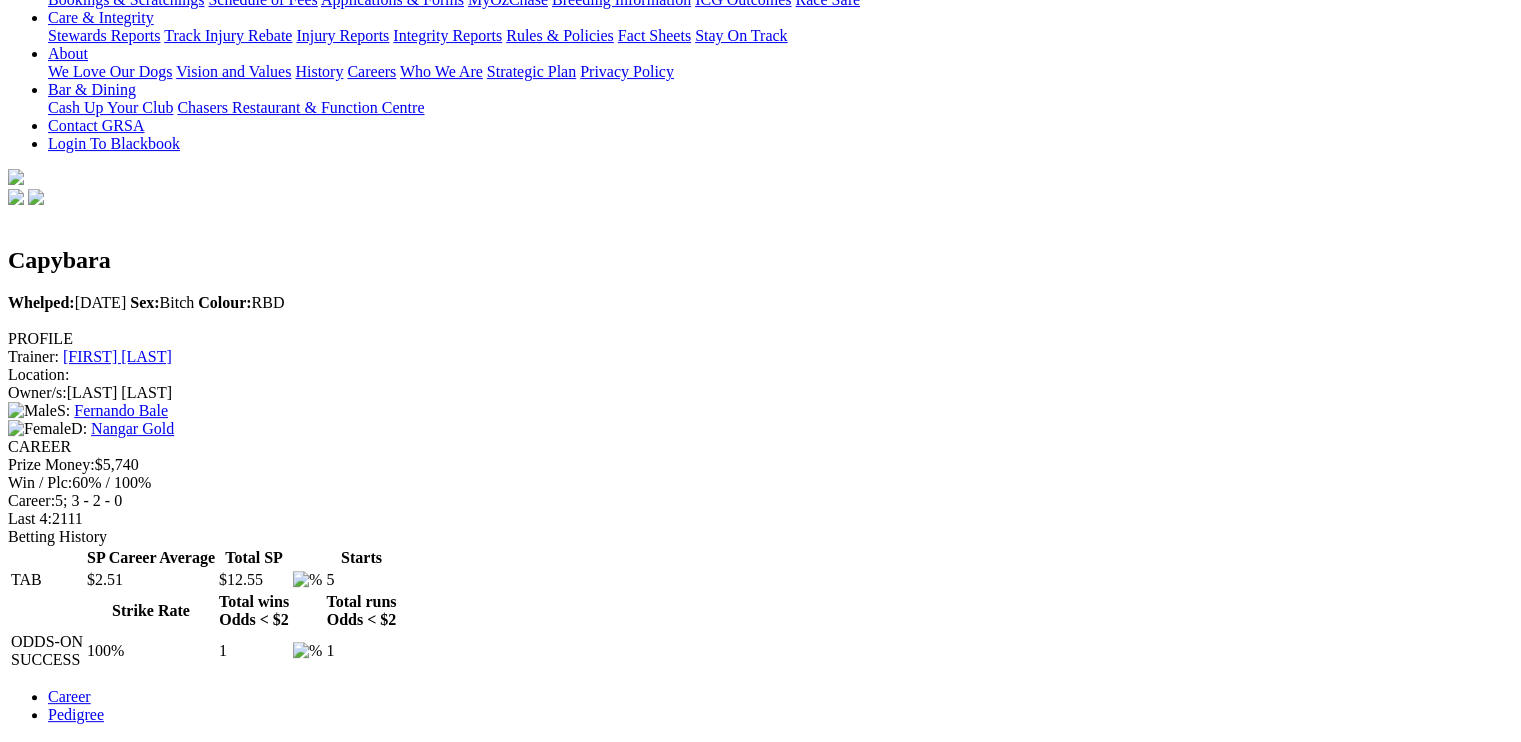 scroll, scrollTop: 75, scrollLeft: 0, axis: vertical 